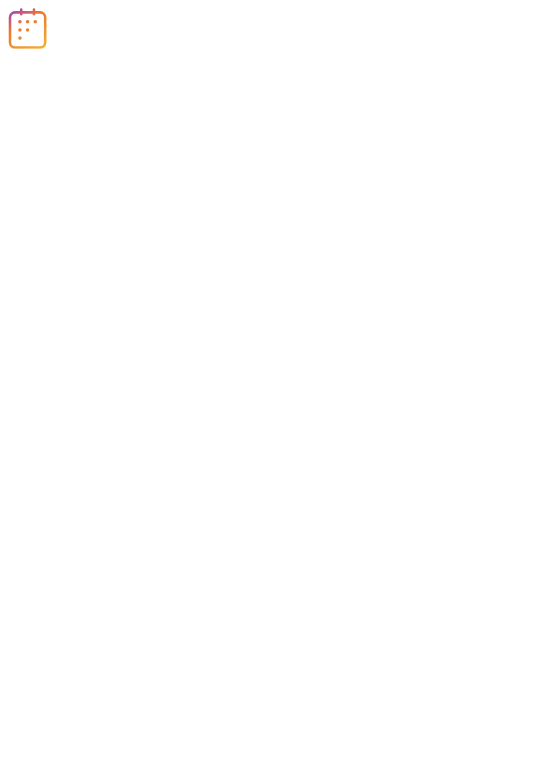 scroll, scrollTop: 0, scrollLeft: 0, axis: both 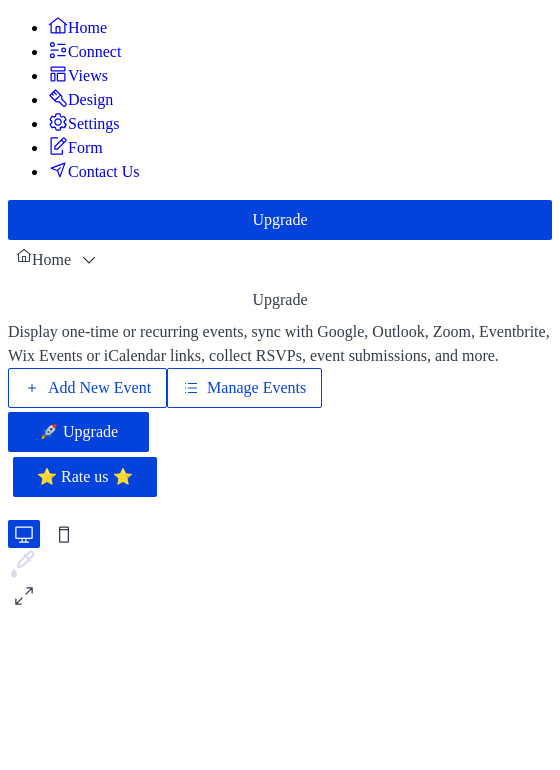 click on "Add New Event" at bounding box center [99, 388] 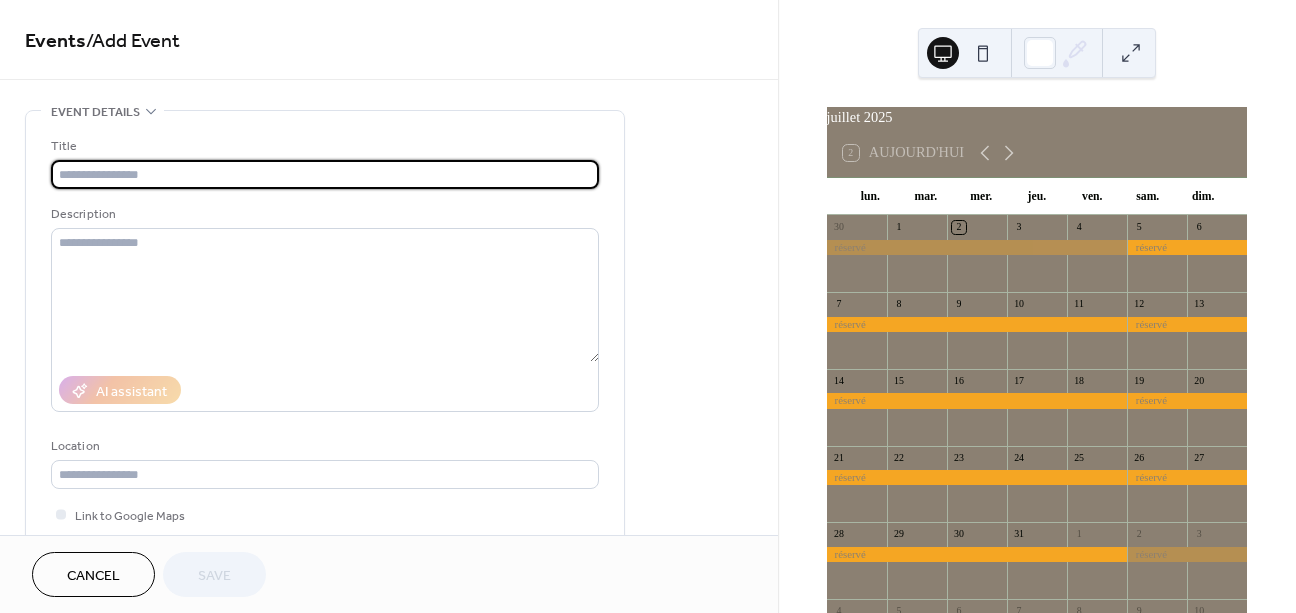 scroll, scrollTop: 0, scrollLeft: 0, axis: both 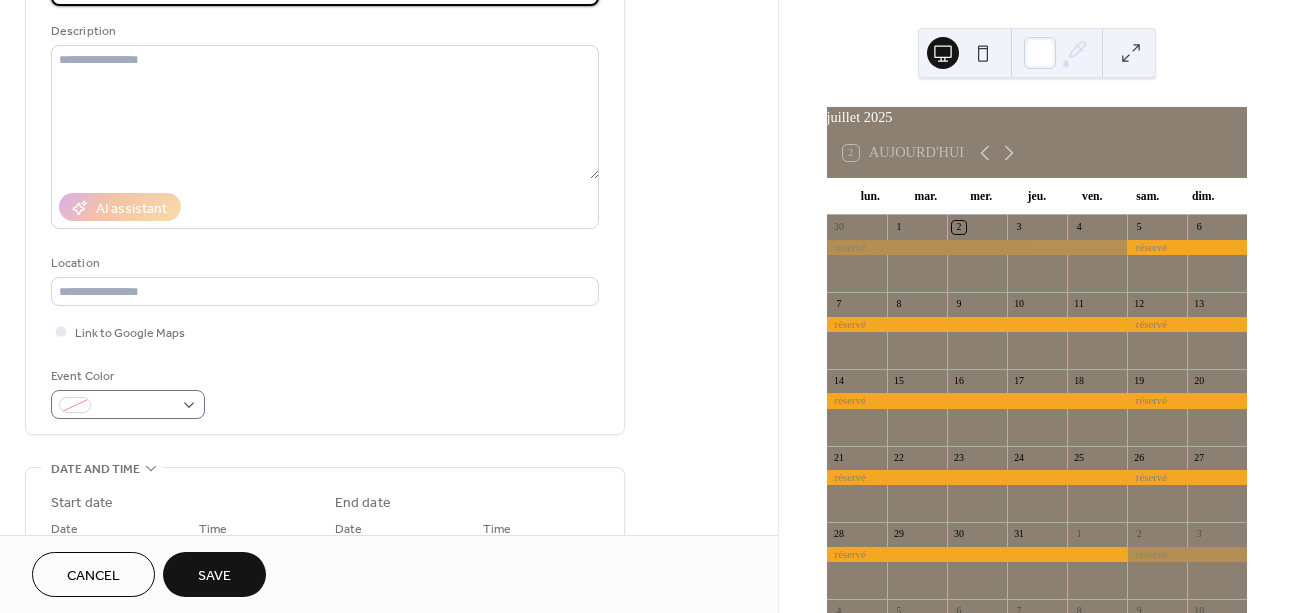 type on "*******" 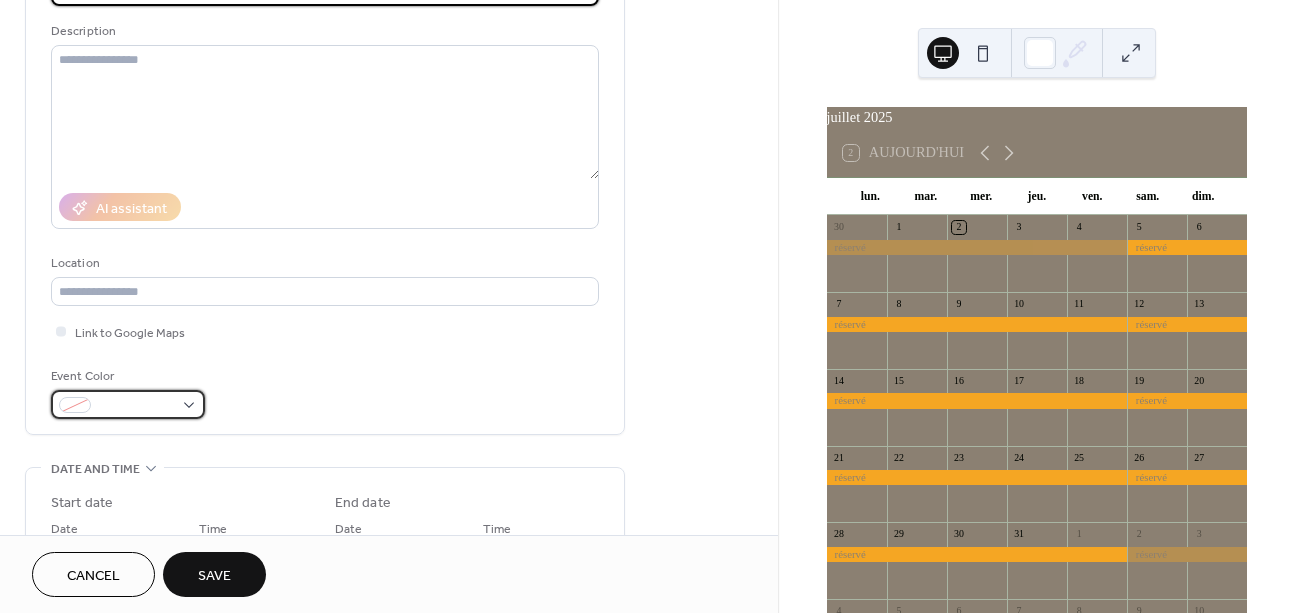 click at bounding box center (75, 405) 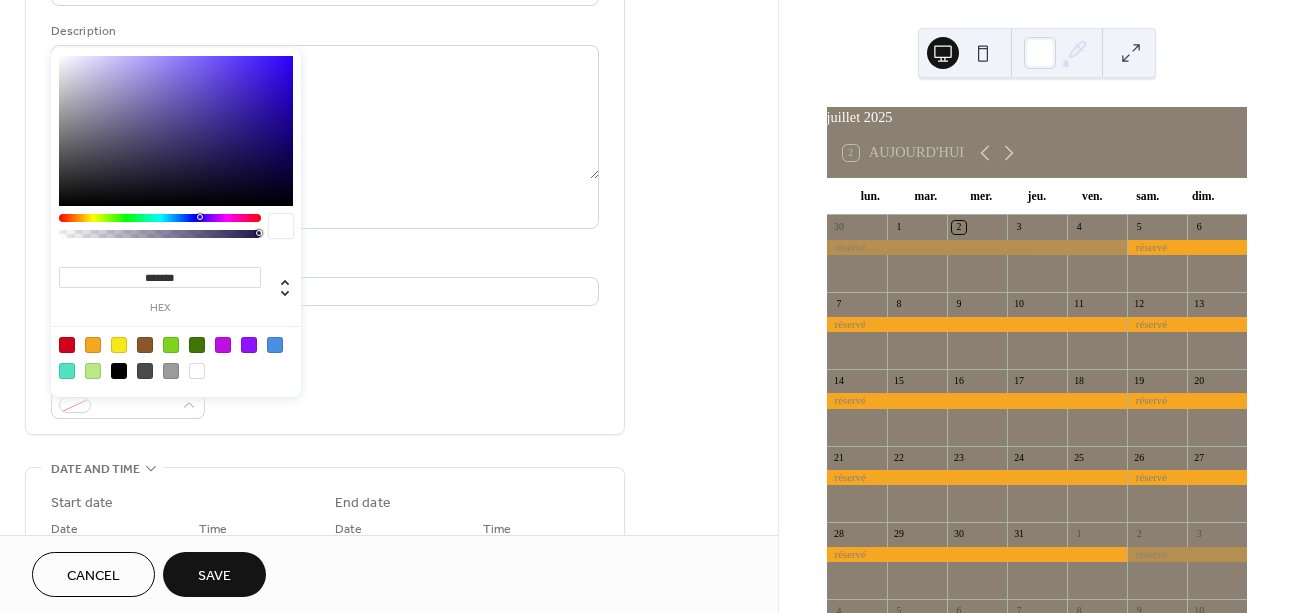 click at bounding box center [93, 345] 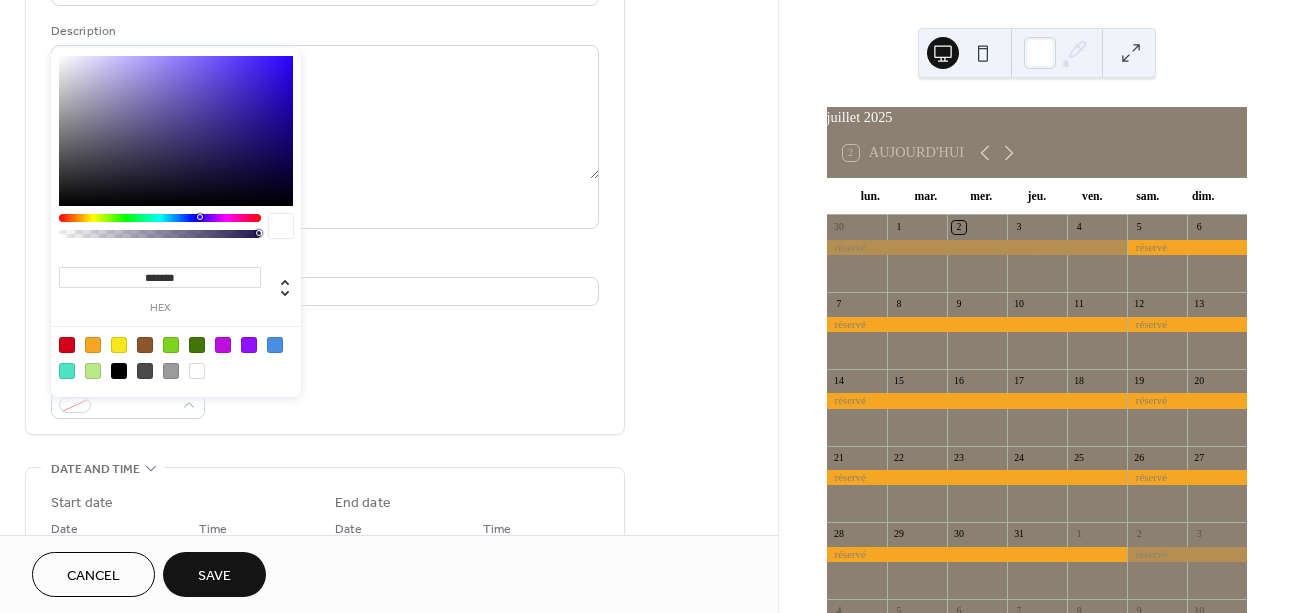 type on "*******" 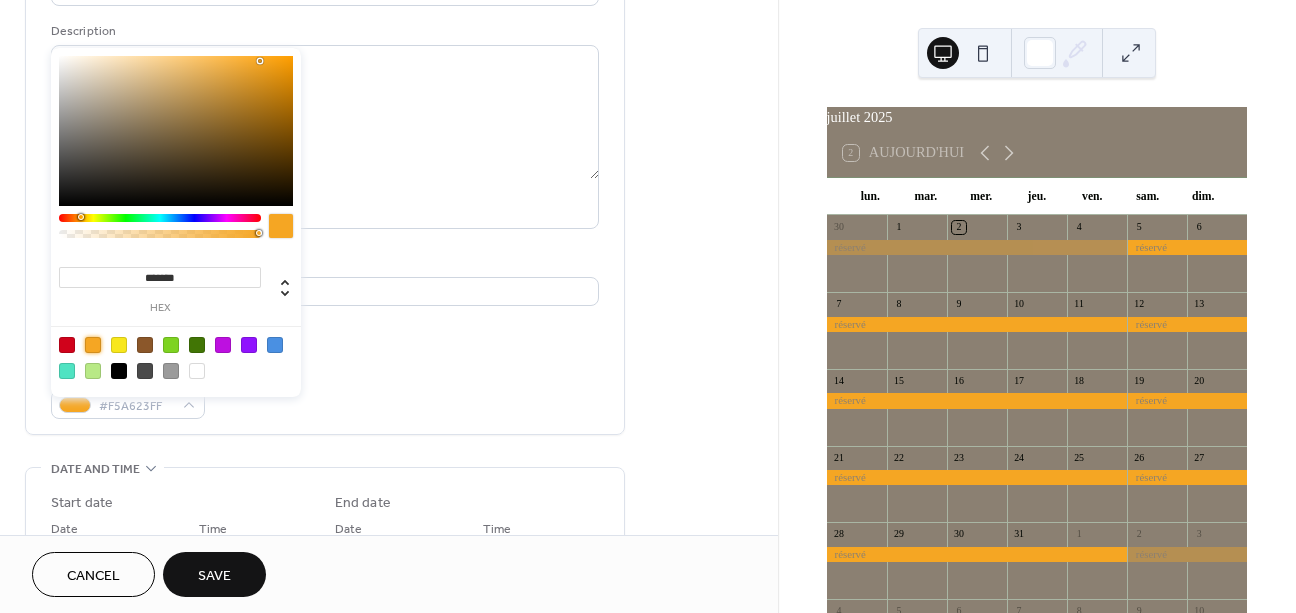 click on "**********" at bounding box center (325, 526) 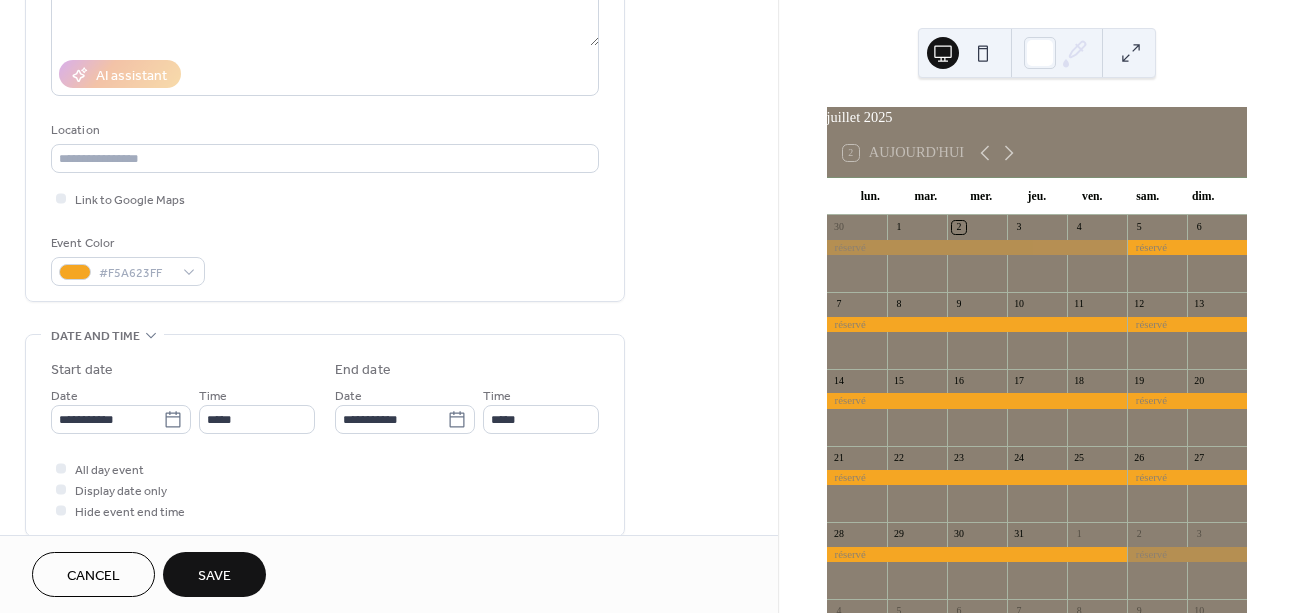 scroll, scrollTop: 393, scrollLeft: 0, axis: vertical 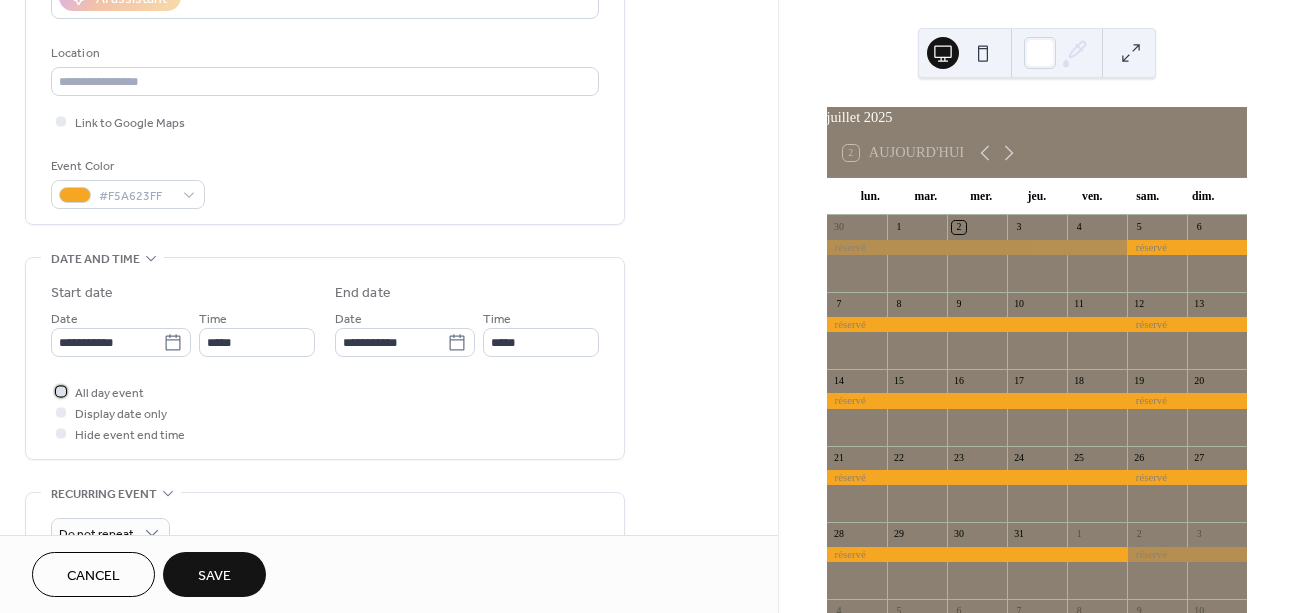 click on "All day event" at bounding box center [109, 393] 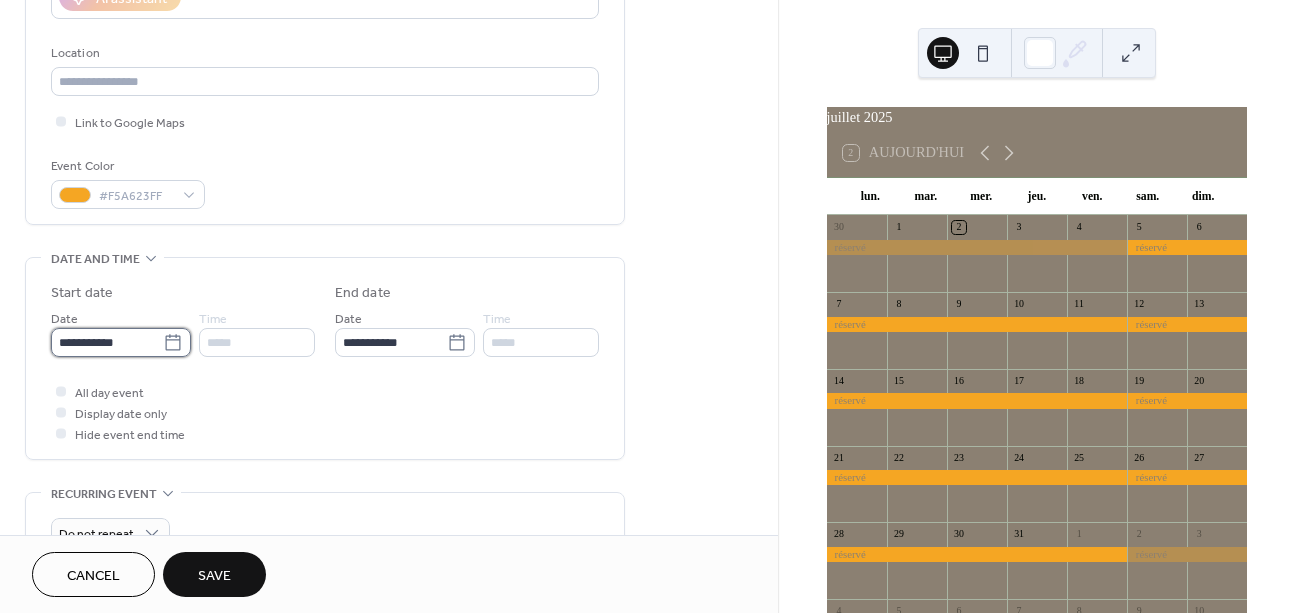 click on "**********" at bounding box center [107, 342] 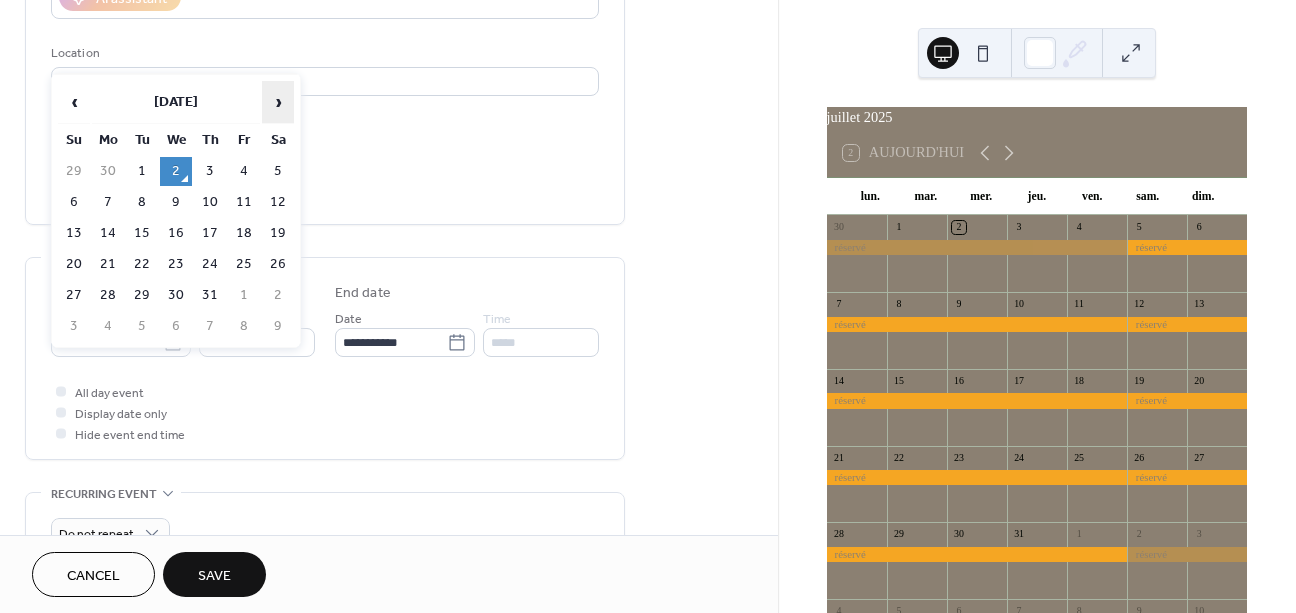 click on "›" at bounding box center [278, 102] 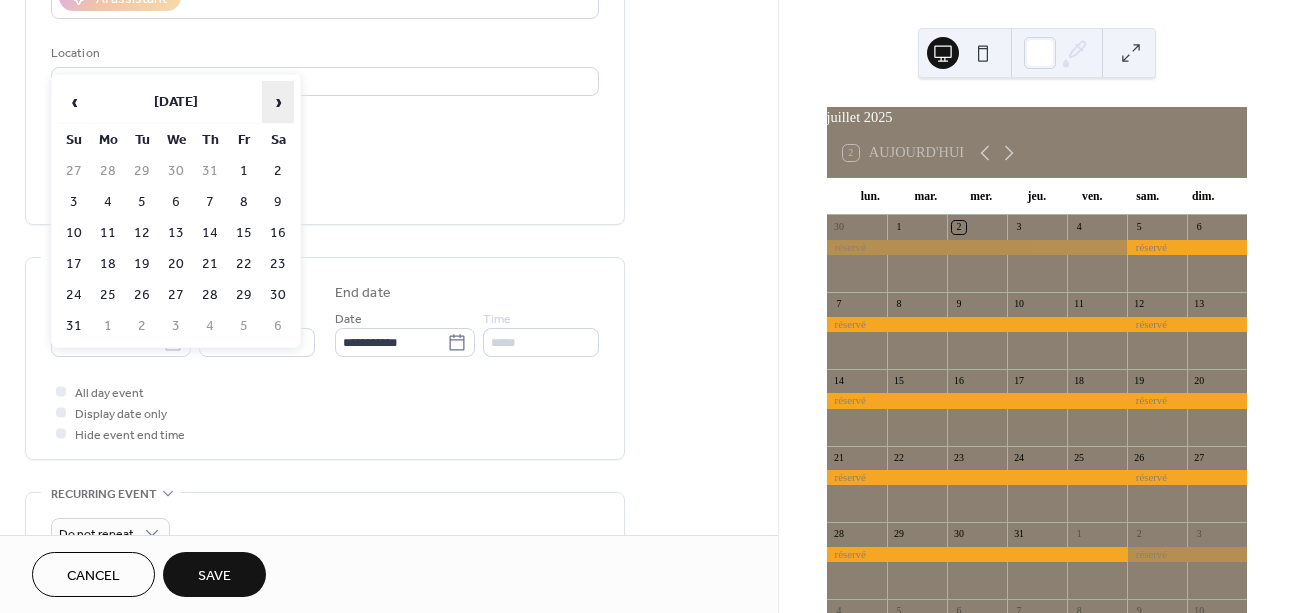 click on "›" at bounding box center [278, 102] 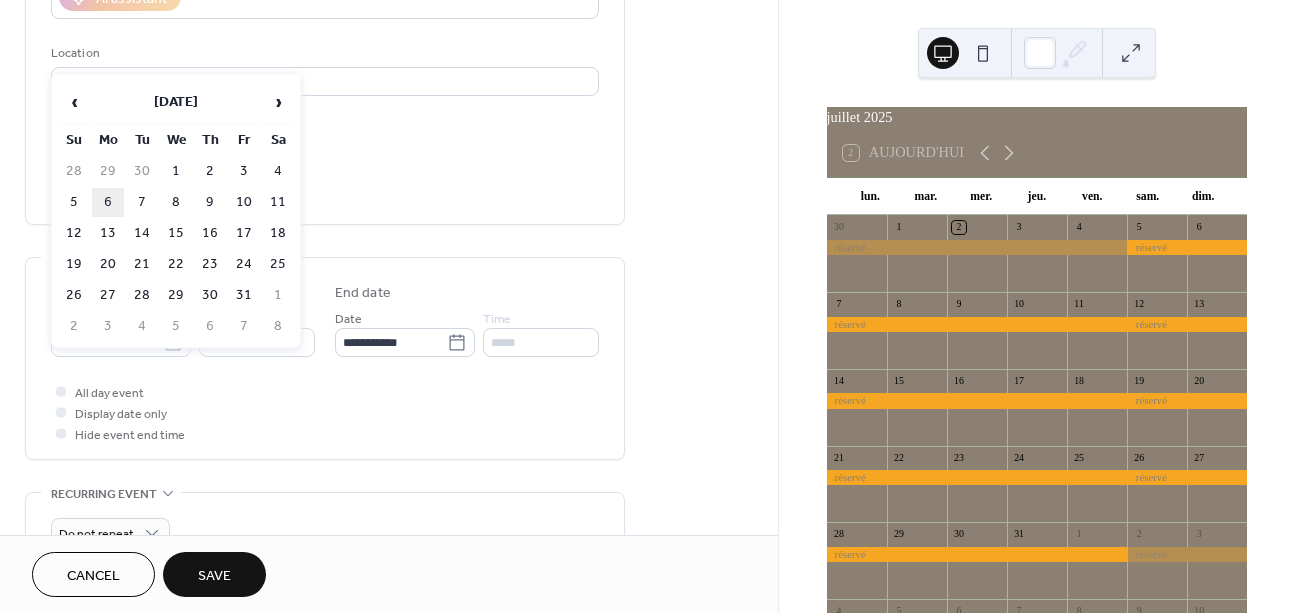 click on "6" at bounding box center [108, 202] 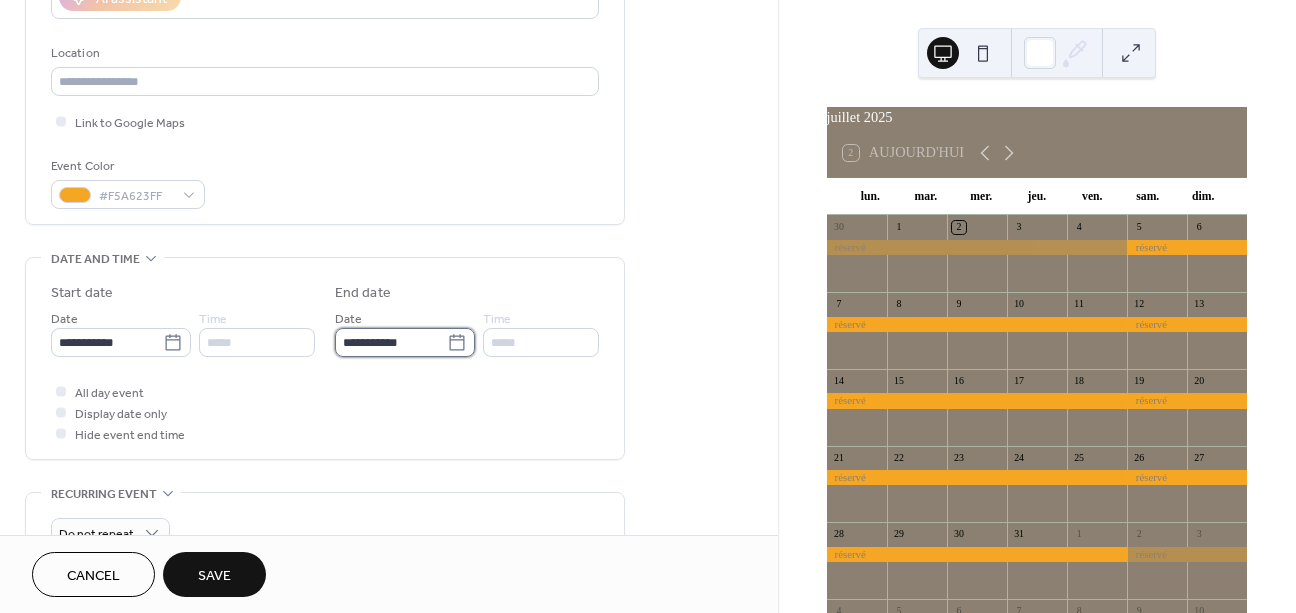 click on "**********" at bounding box center (391, 342) 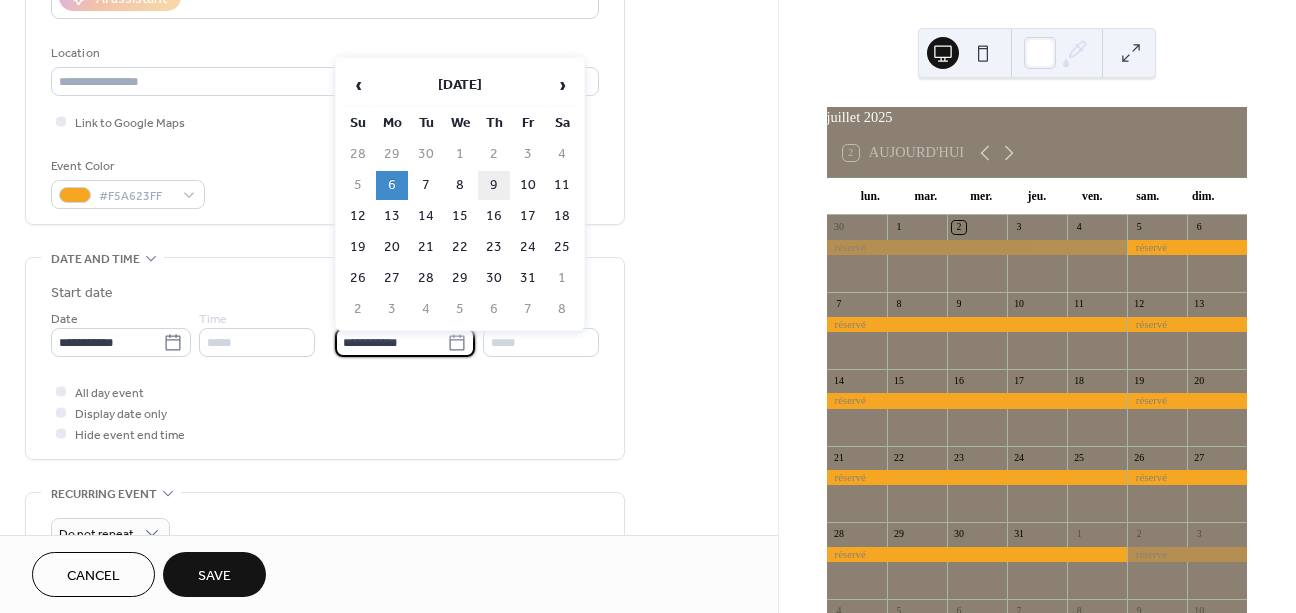 click on "9" at bounding box center [494, 185] 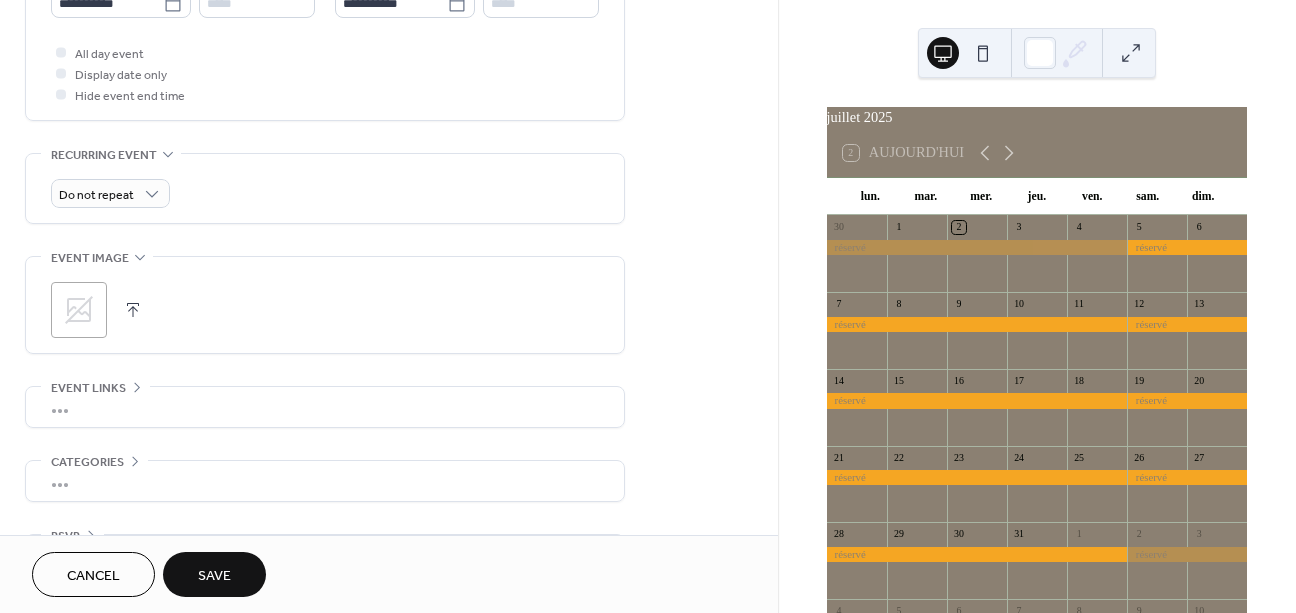 scroll, scrollTop: 737, scrollLeft: 0, axis: vertical 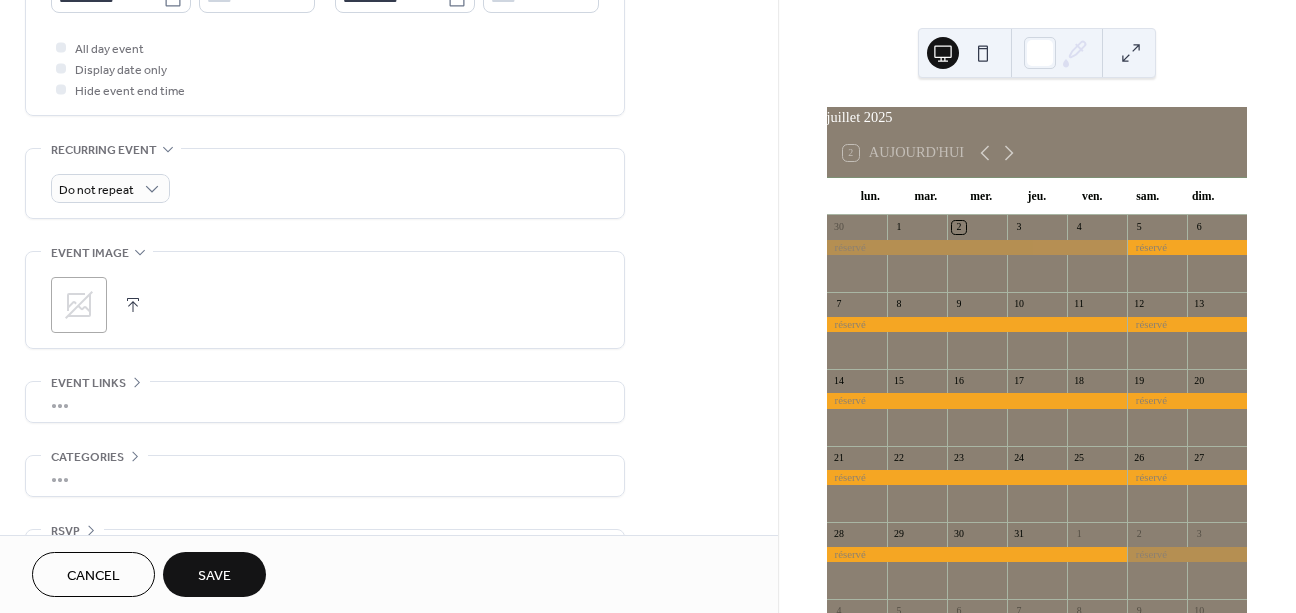 click on "Save" at bounding box center (214, 576) 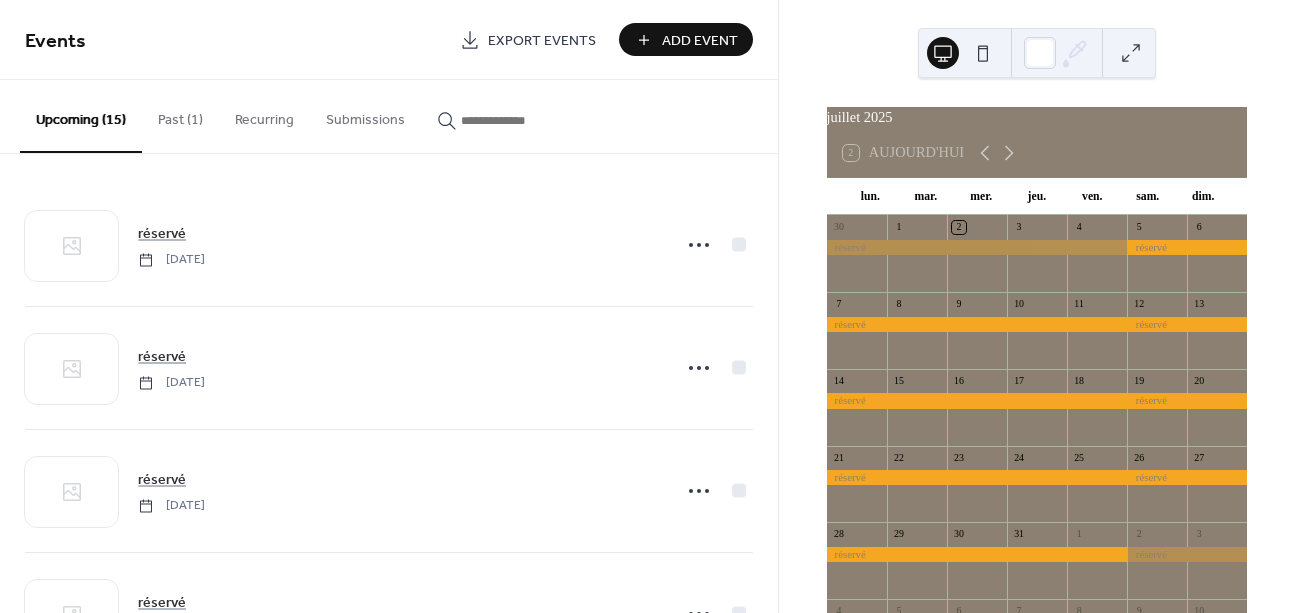click on "Past  (1)" at bounding box center [180, 115] 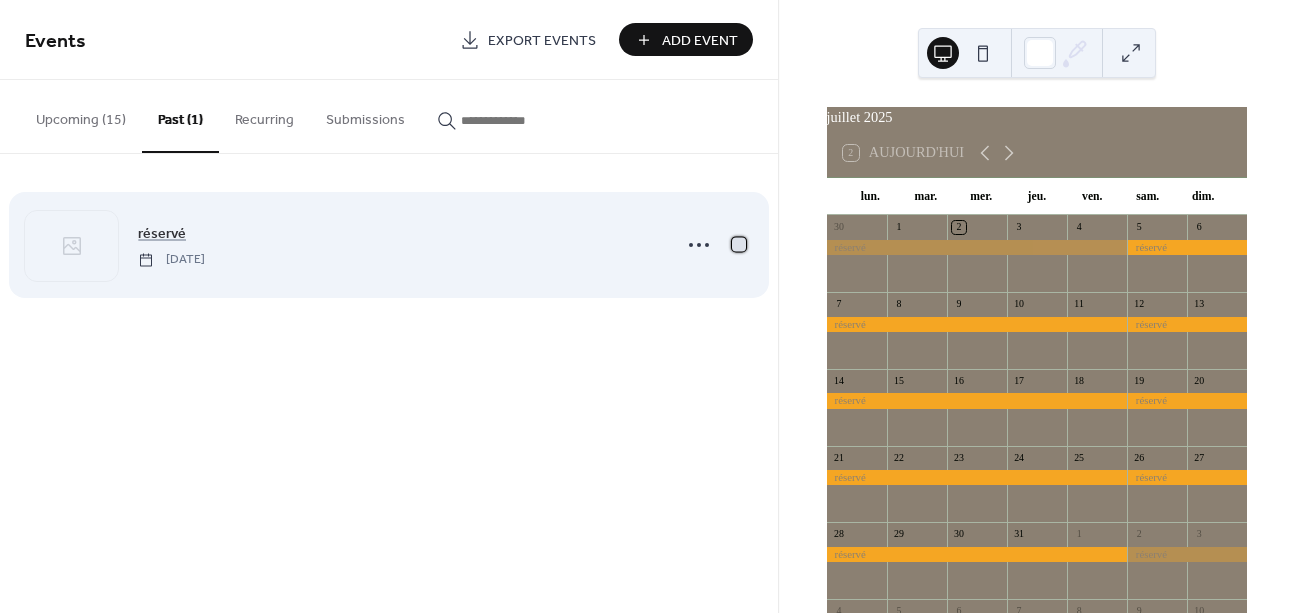 click at bounding box center (739, 244) 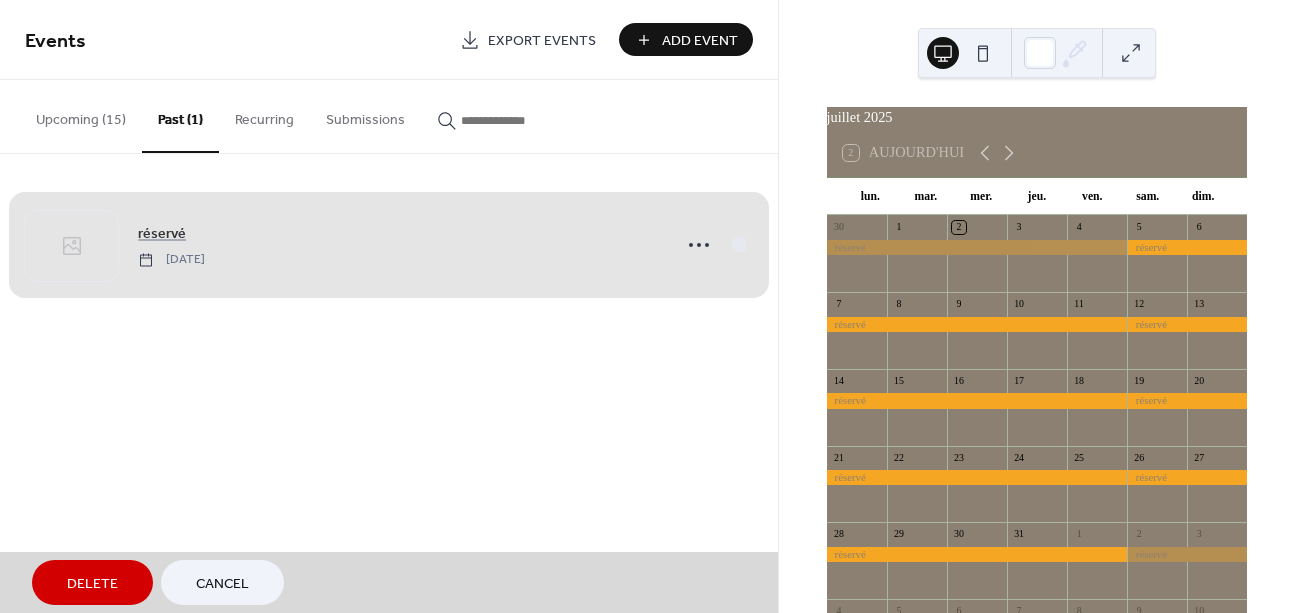 click on "Cancel" at bounding box center [222, 584] 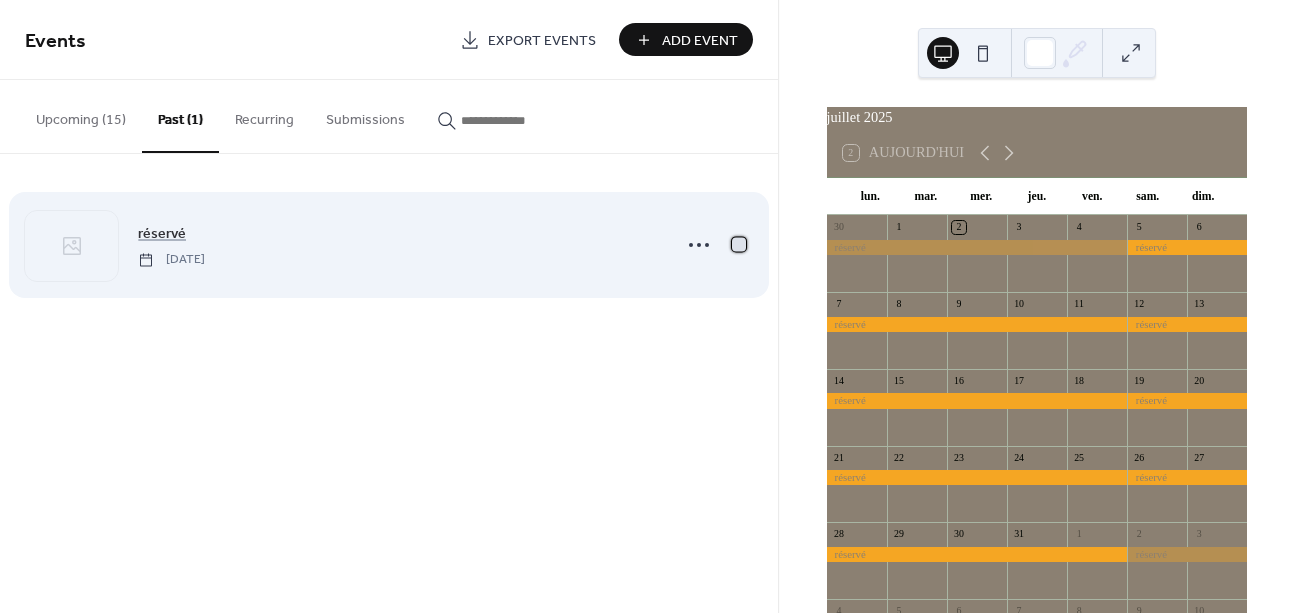 click at bounding box center [739, 244] 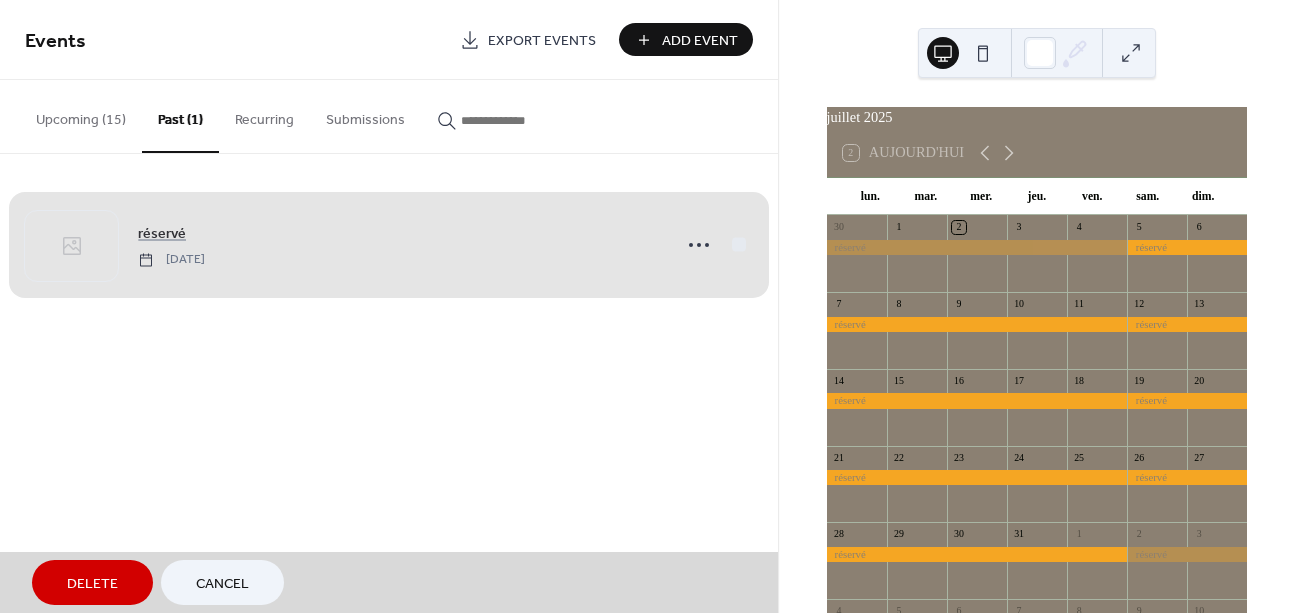 click on "Delete" at bounding box center [92, 584] 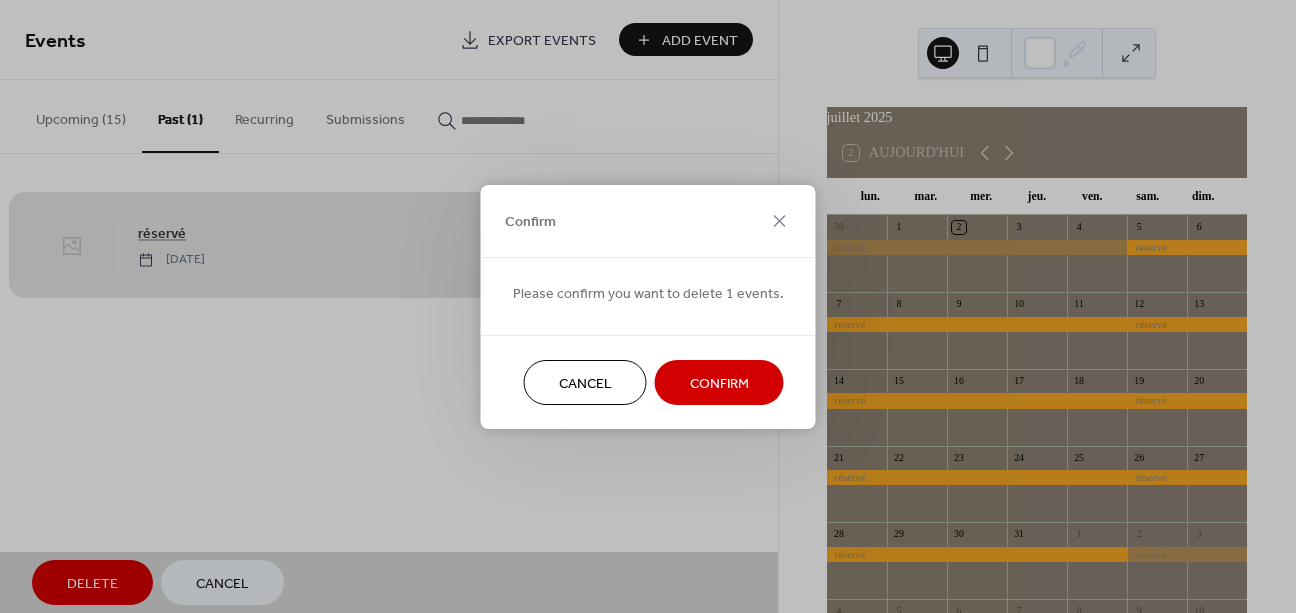 click on "Confirm" at bounding box center [719, 383] 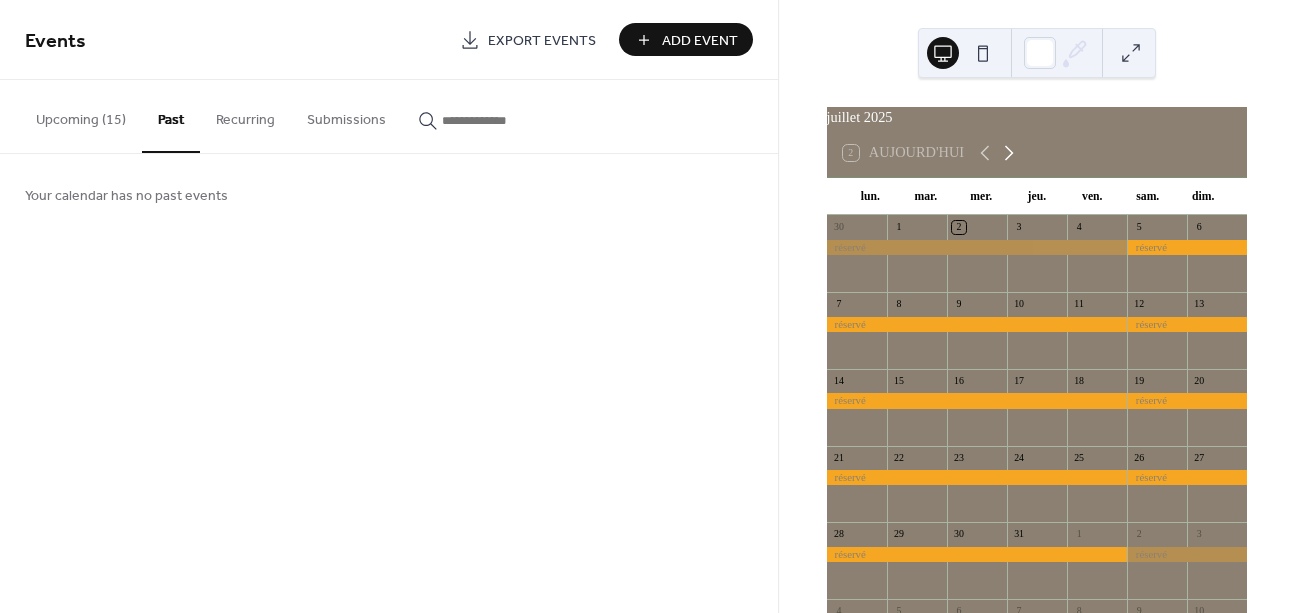 click 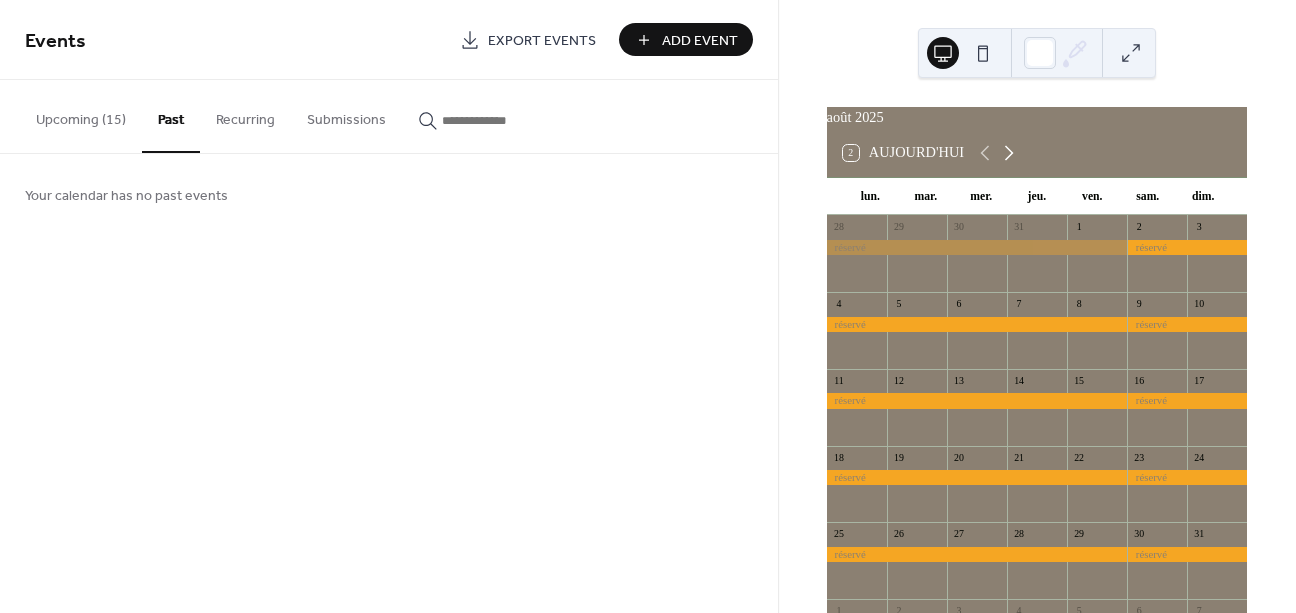 click 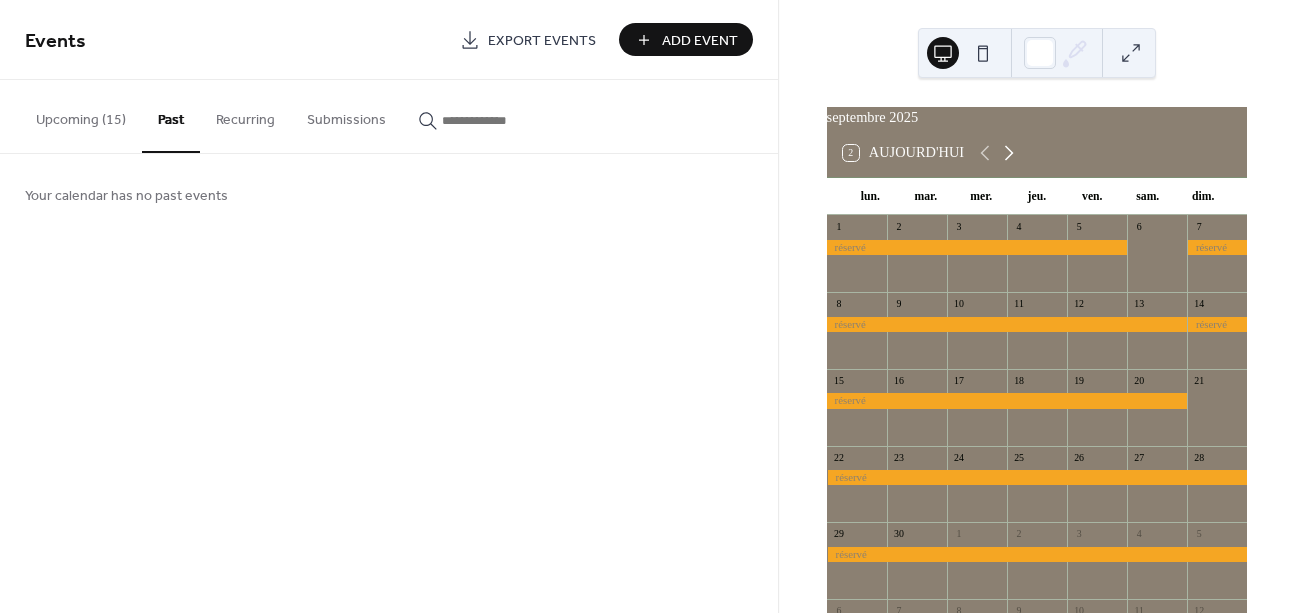 click 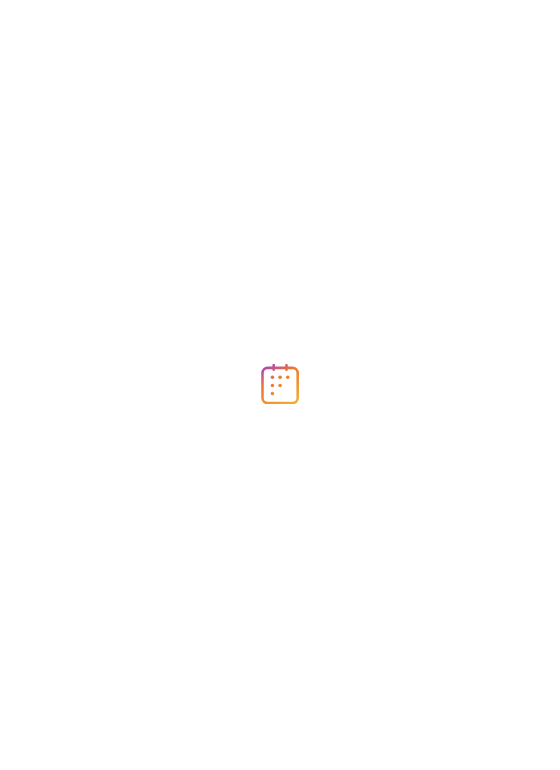 scroll, scrollTop: 0, scrollLeft: 0, axis: both 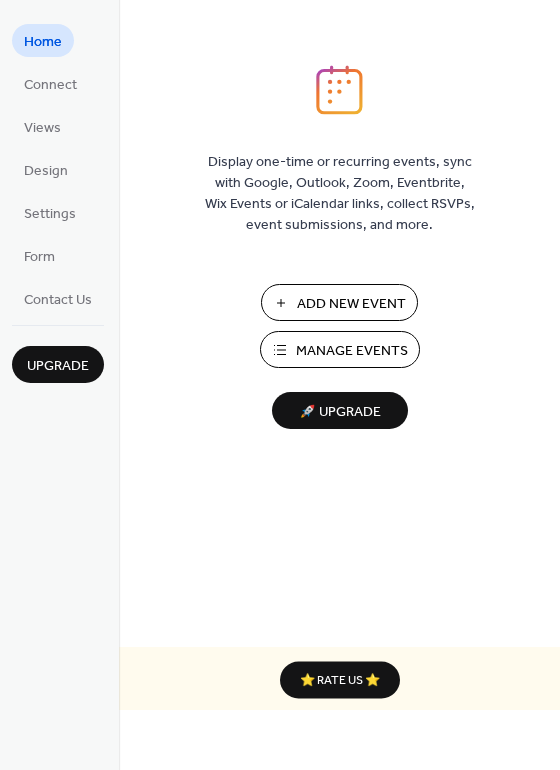 click on "Manage Events" at bounding box center [352, 351] 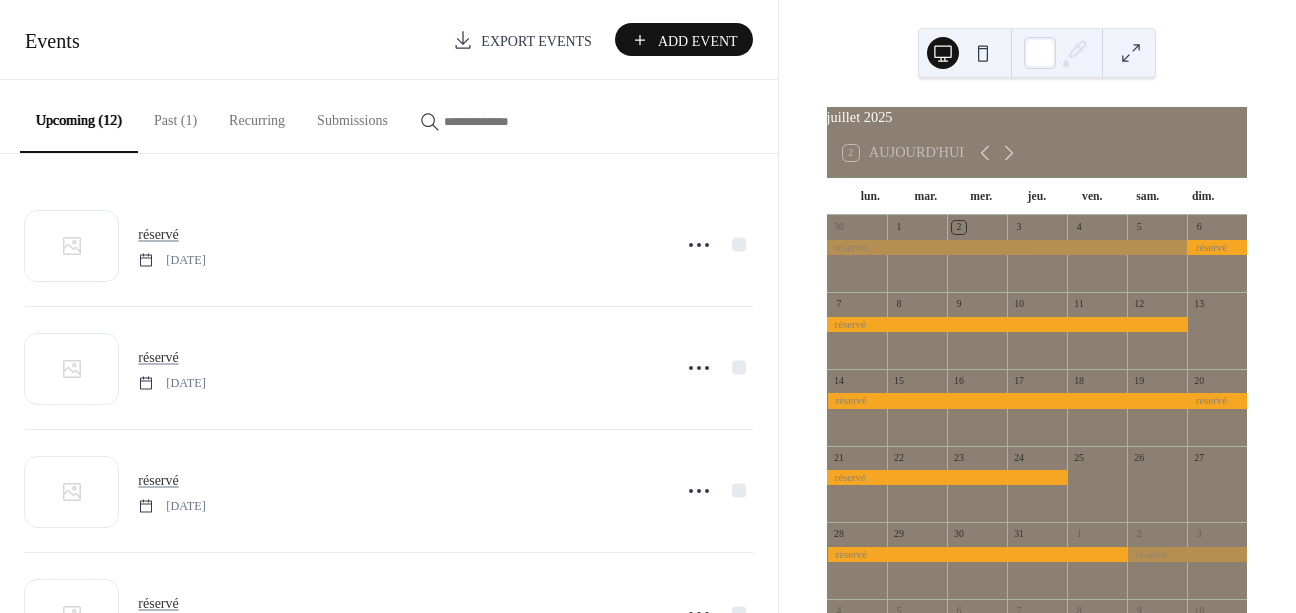 scroll, scrollTop: 0, scrollLeft: 0, axis: both 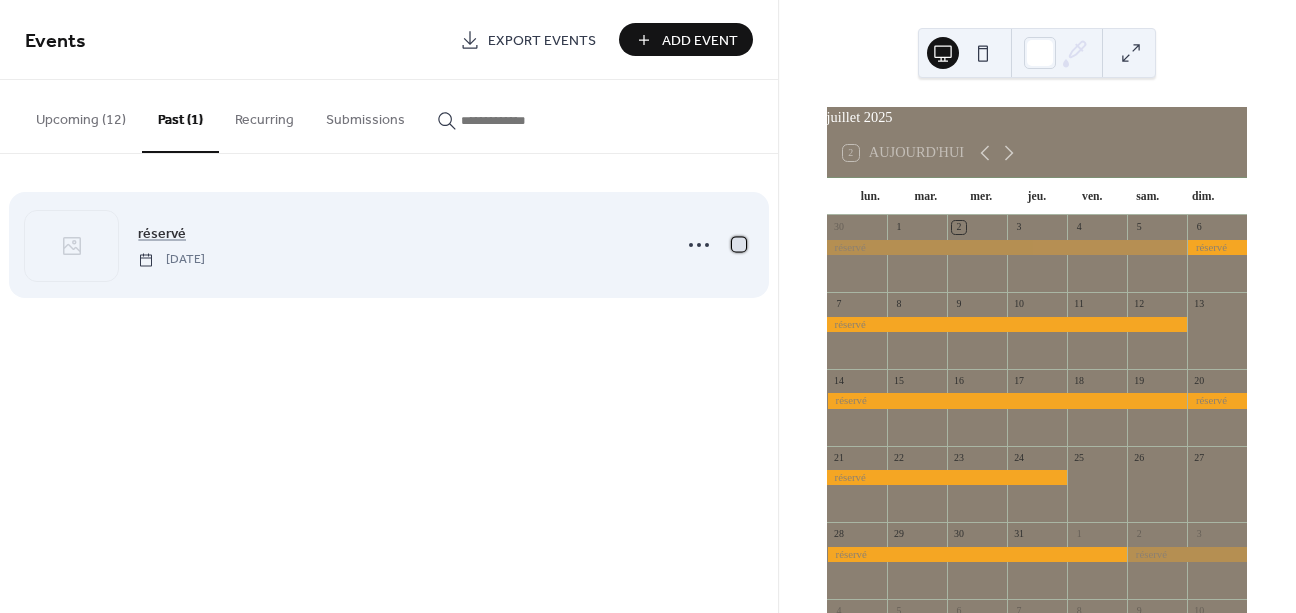 click at bounding box center [739, 244] 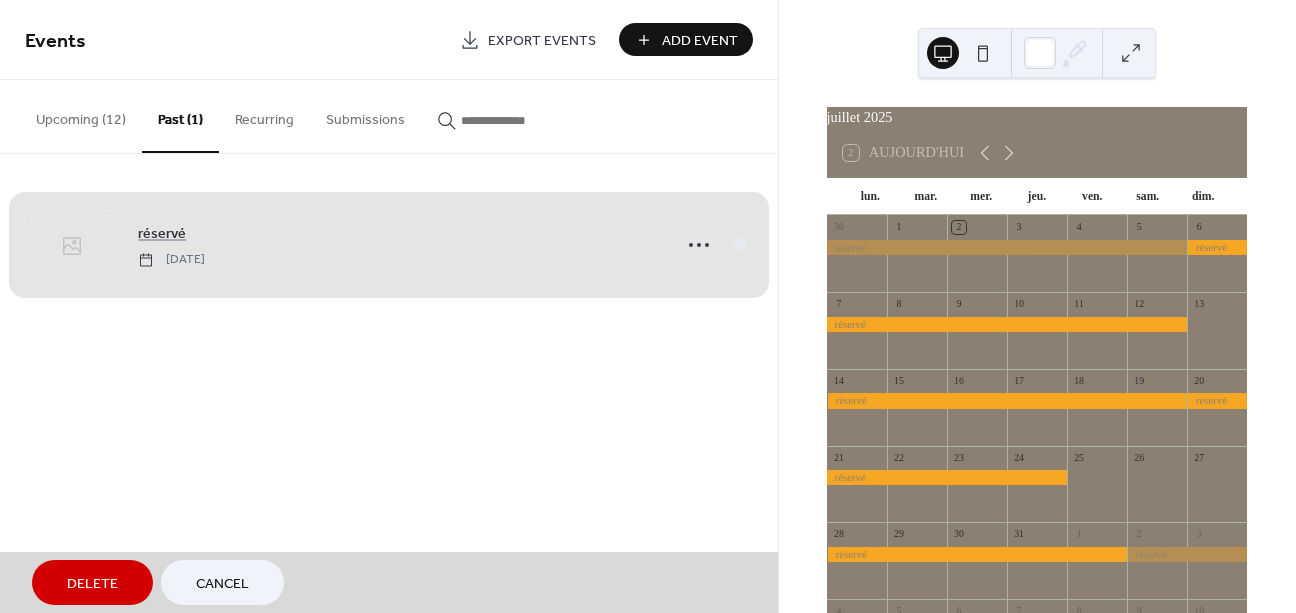 click on "Delete" at bounding box center (92, 582) 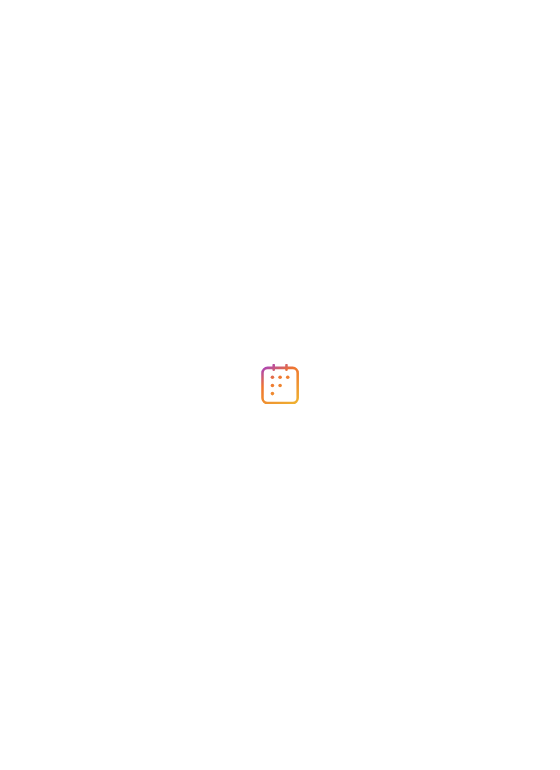 scroll, scrollTop: 0, scrollLeft: 0, axis: both 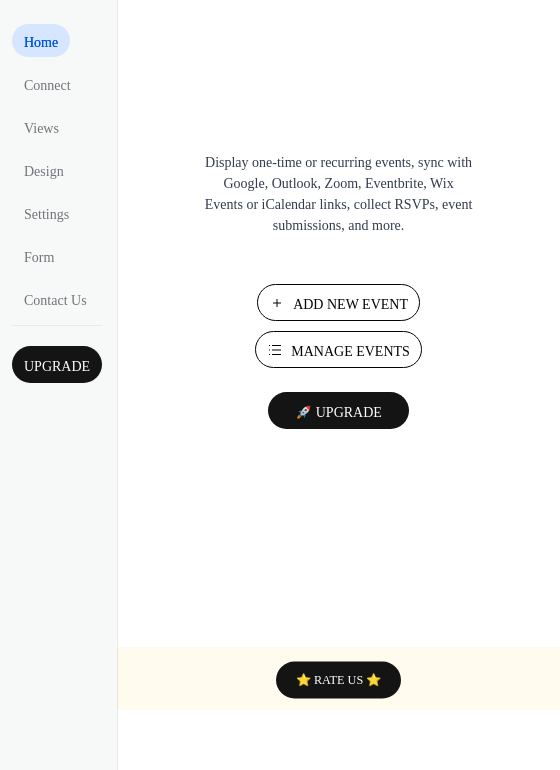 click on "Manage Events" at bounding box center (350, 351) 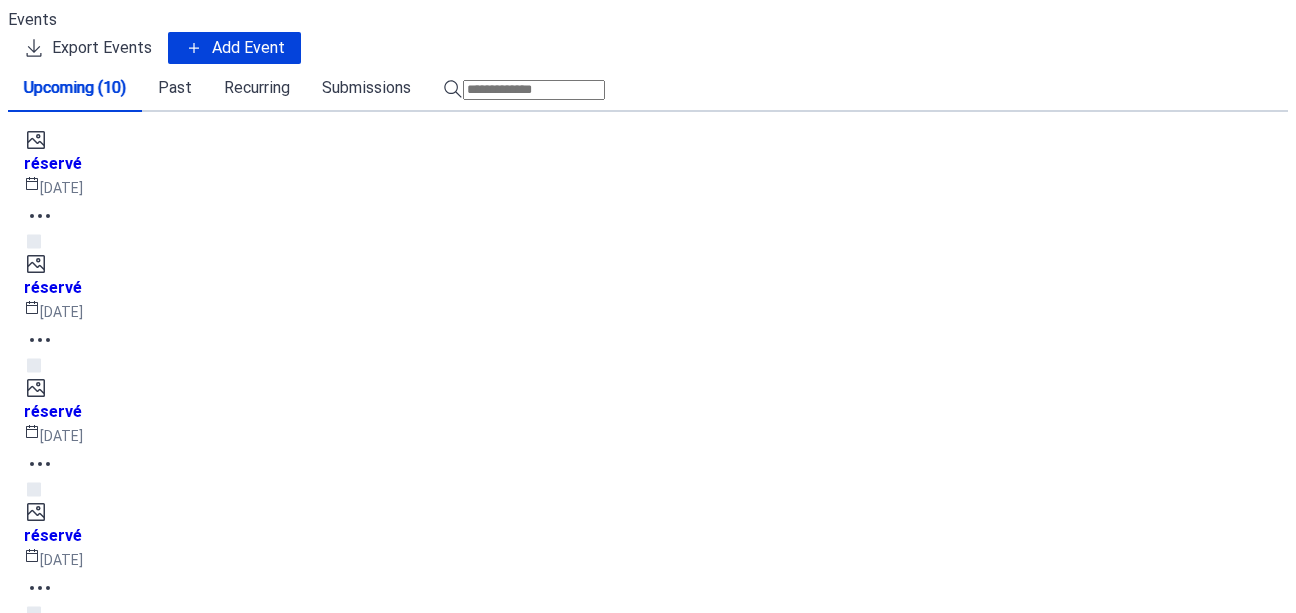 scroll, scrollTop: 0, scrollLeft: 0, axis: both 